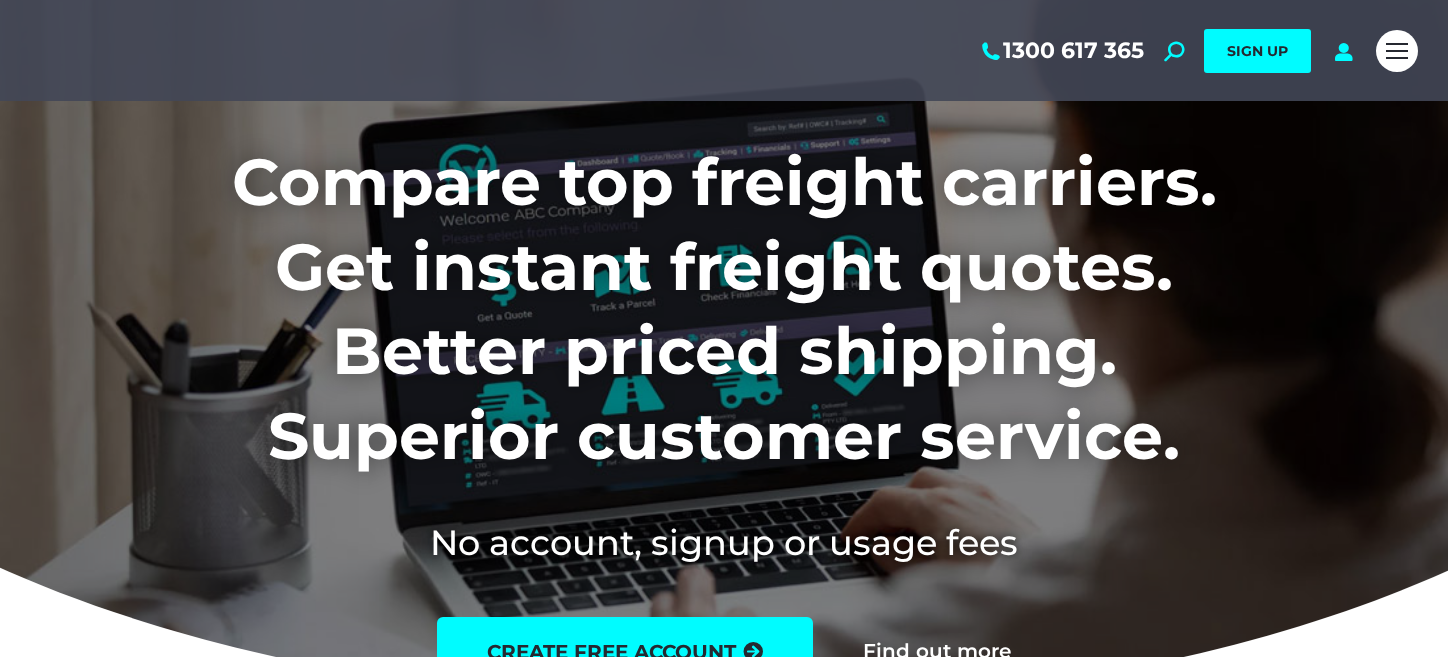 scroll, scrollTop: 0, scrollLeft: 0, axis: both 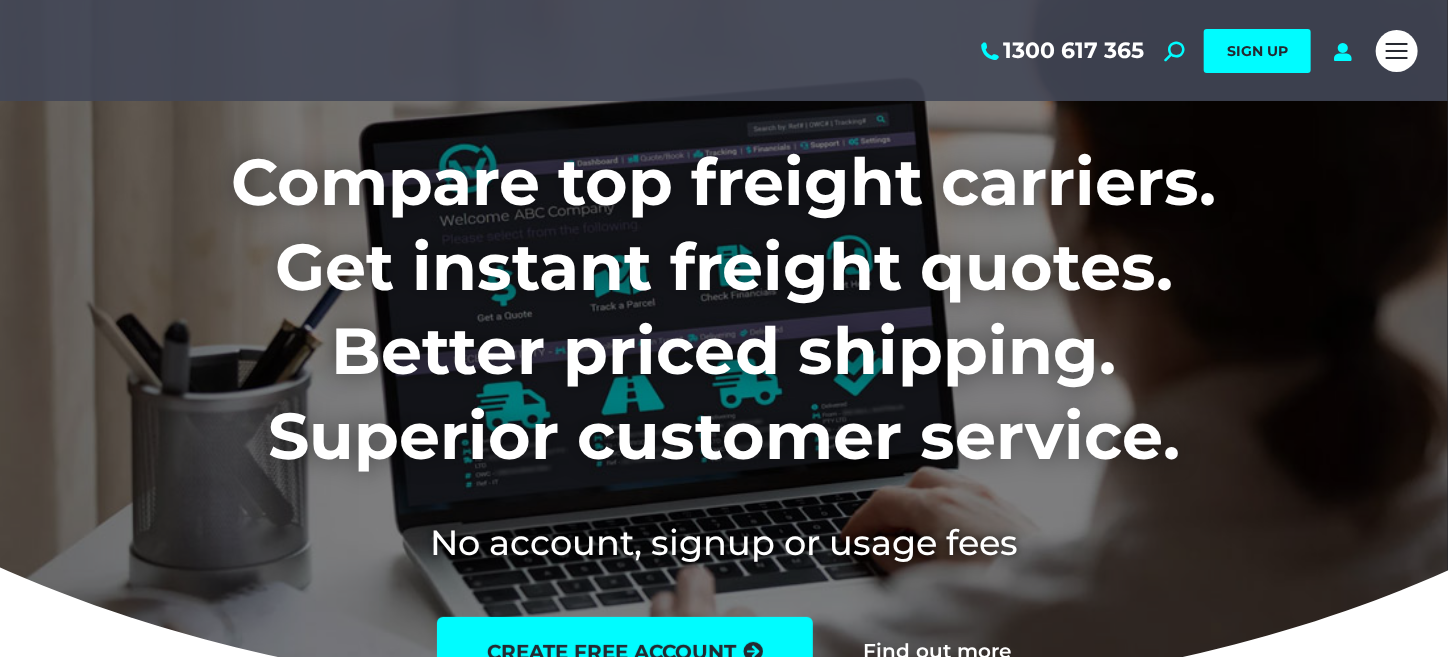 click on "Login" at bounding box center (0, 0) 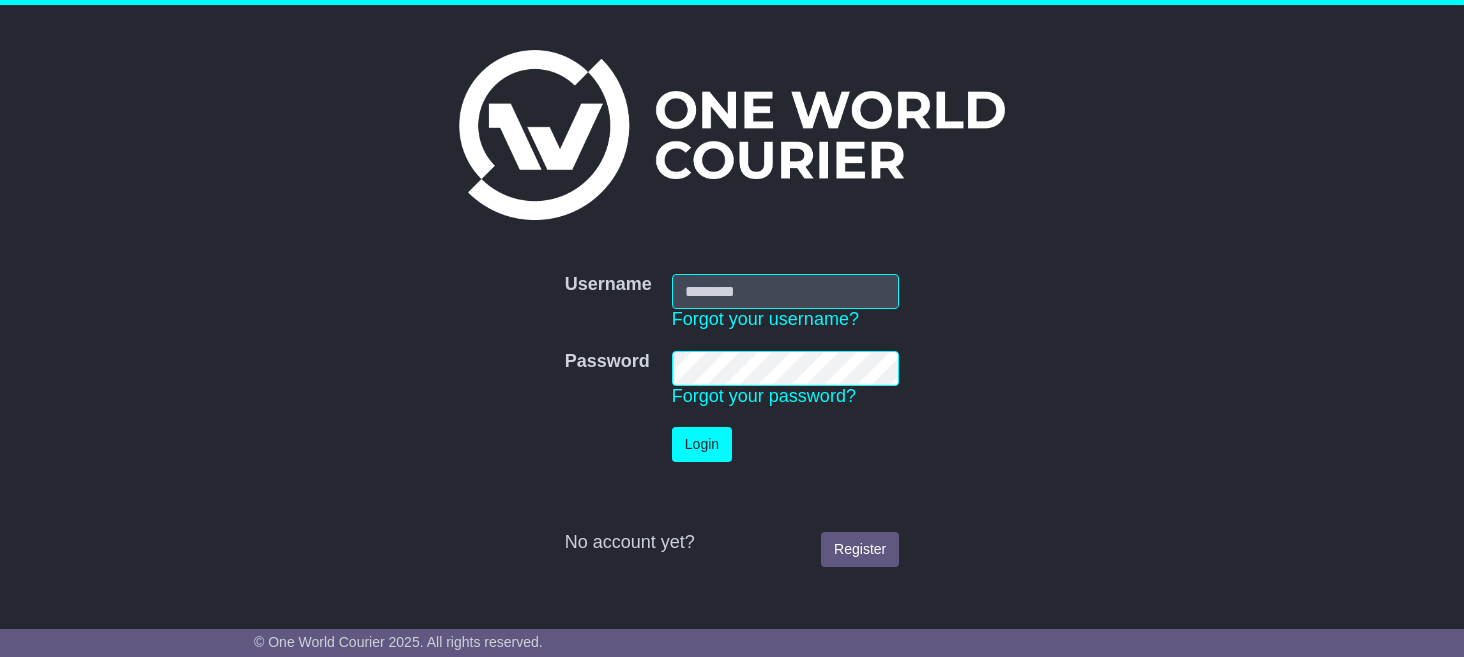 scroll, scrollTop: 0, scrollLeft: 0, axis: both 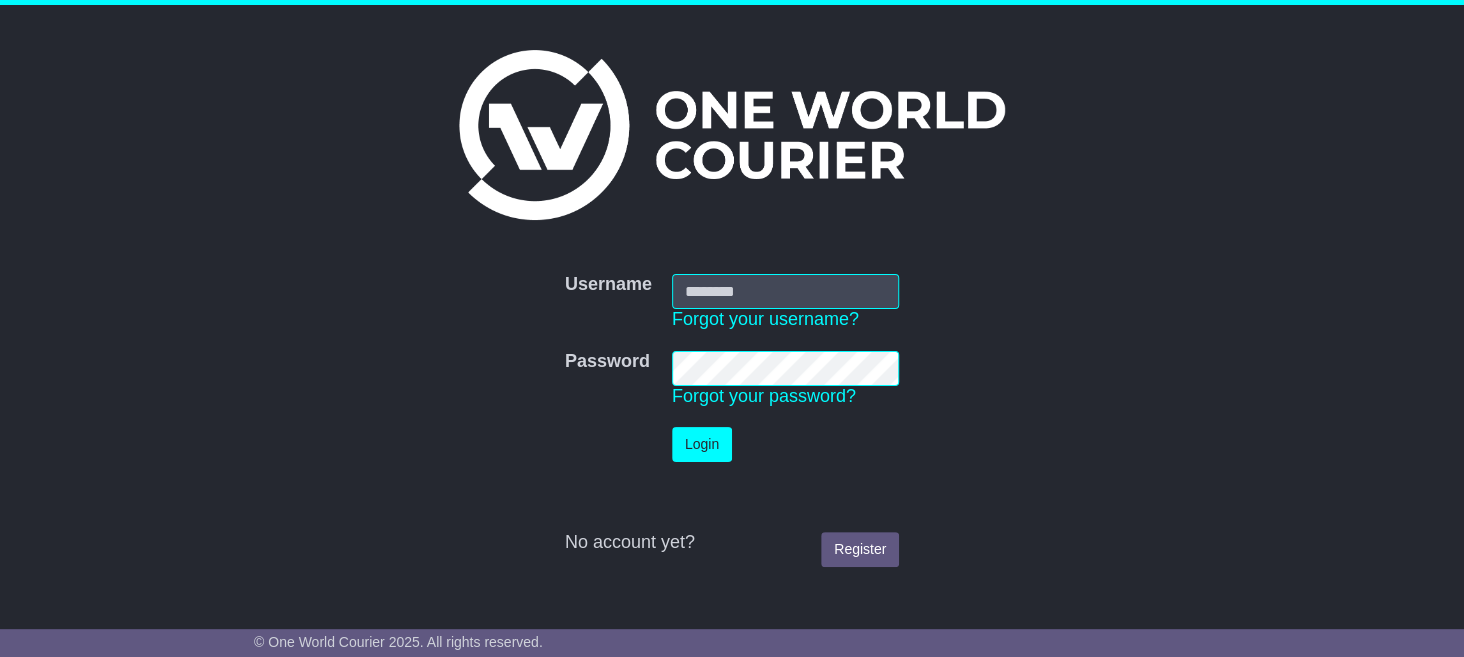 click on "Username" at bounding box center (785, 291) 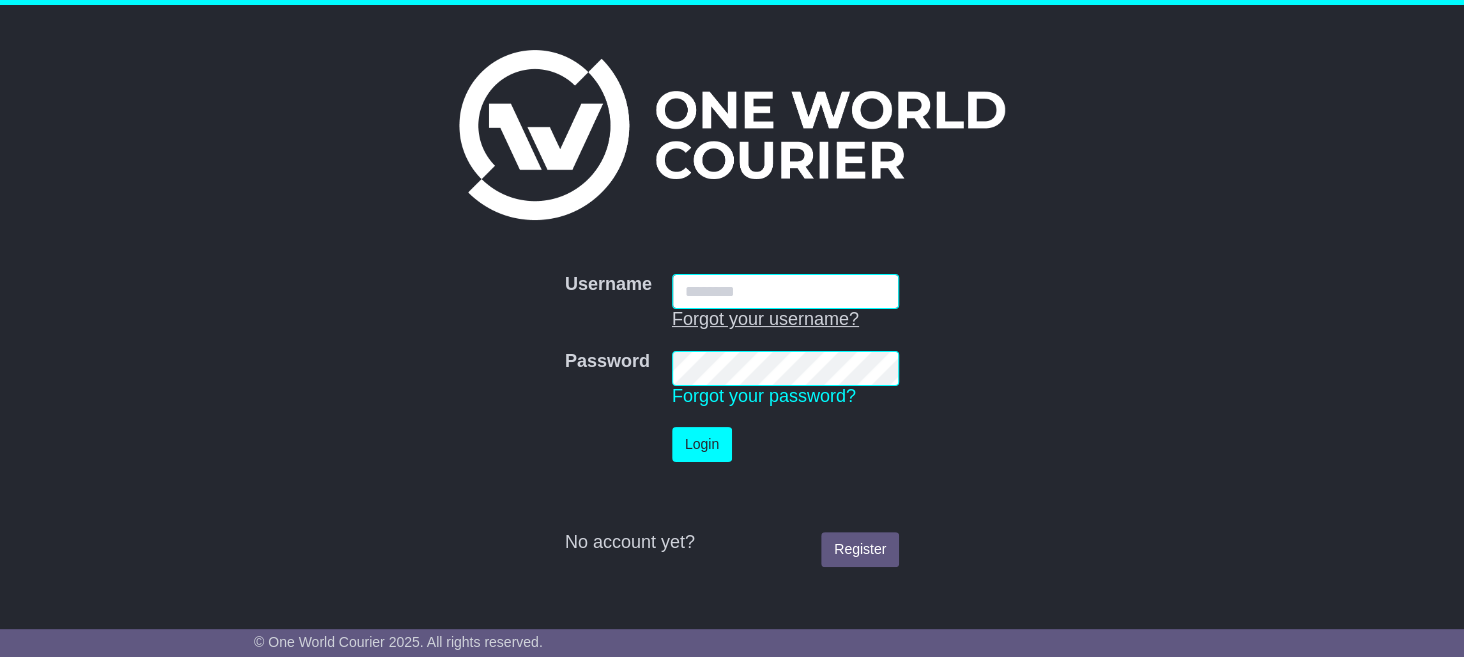 type on "**********" 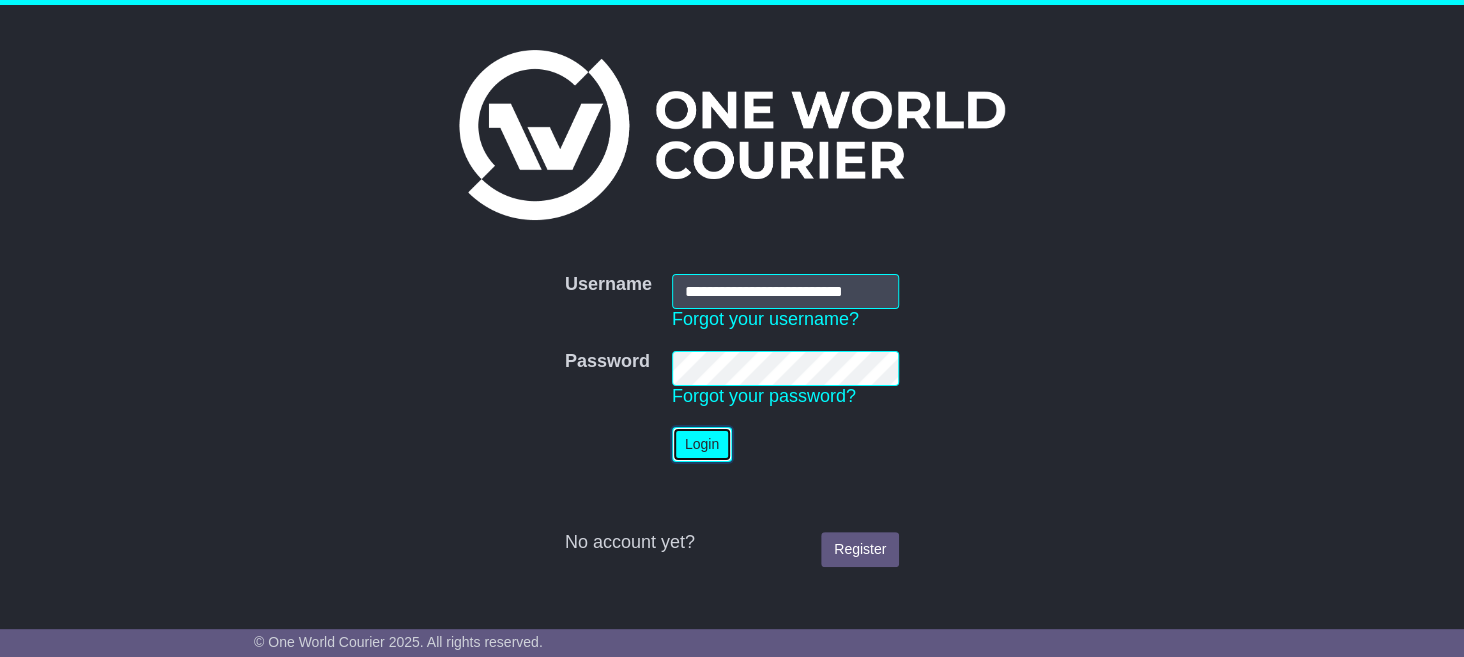 click on "Login" at bounding box center (702, 444) 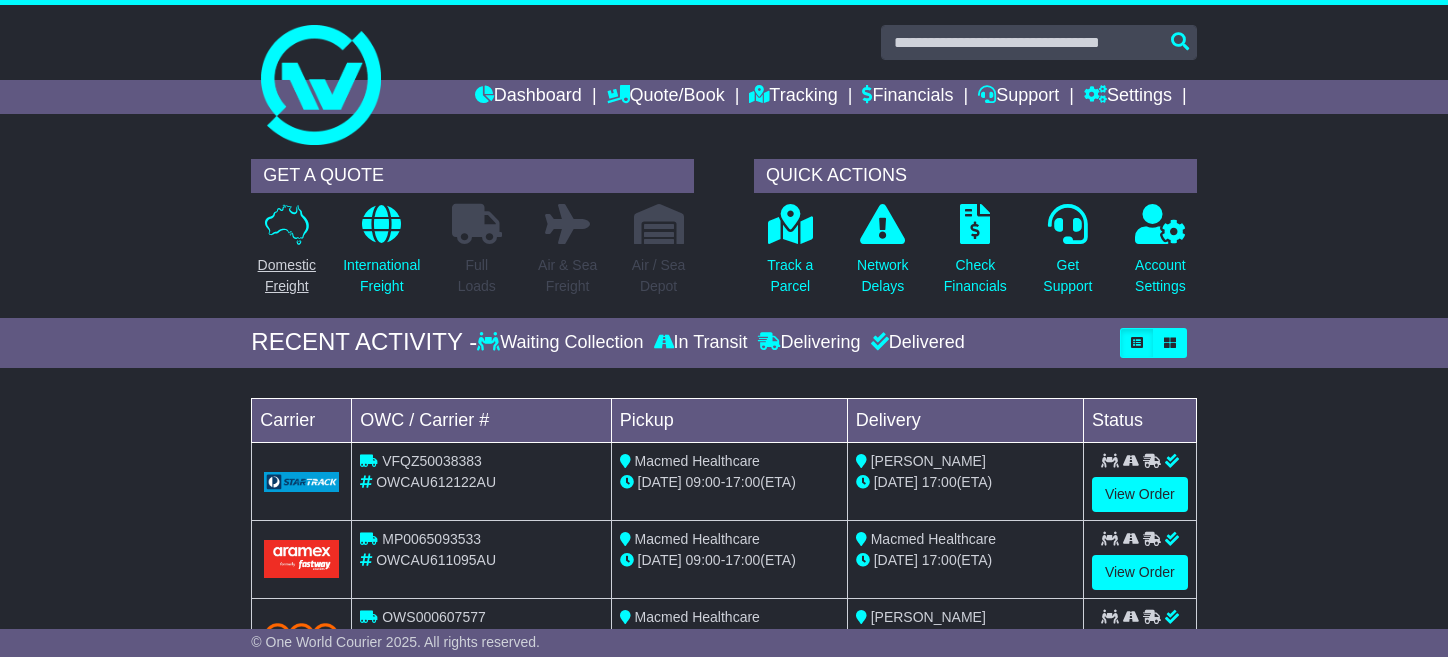 scroll, scrollTop: 0, scrollLeft: 0, axis: both 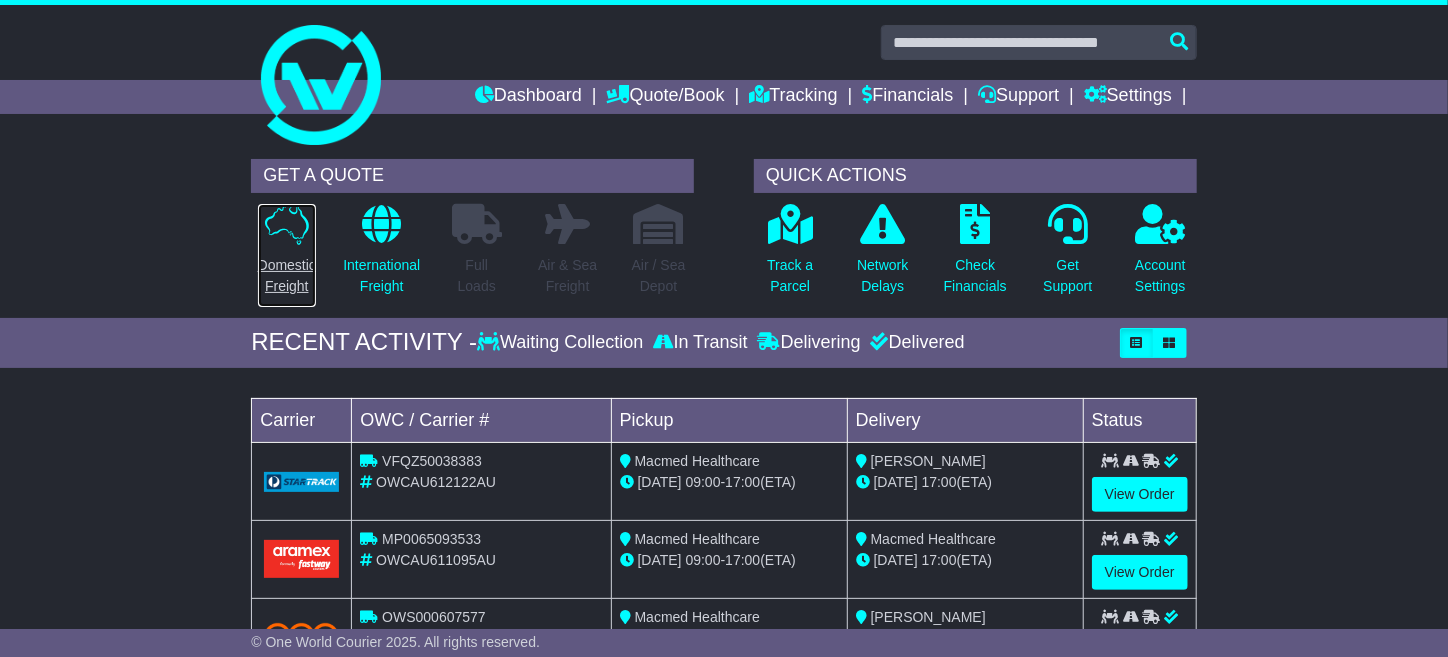 click on "Domestic Freight" at bounding box center (287, 255) 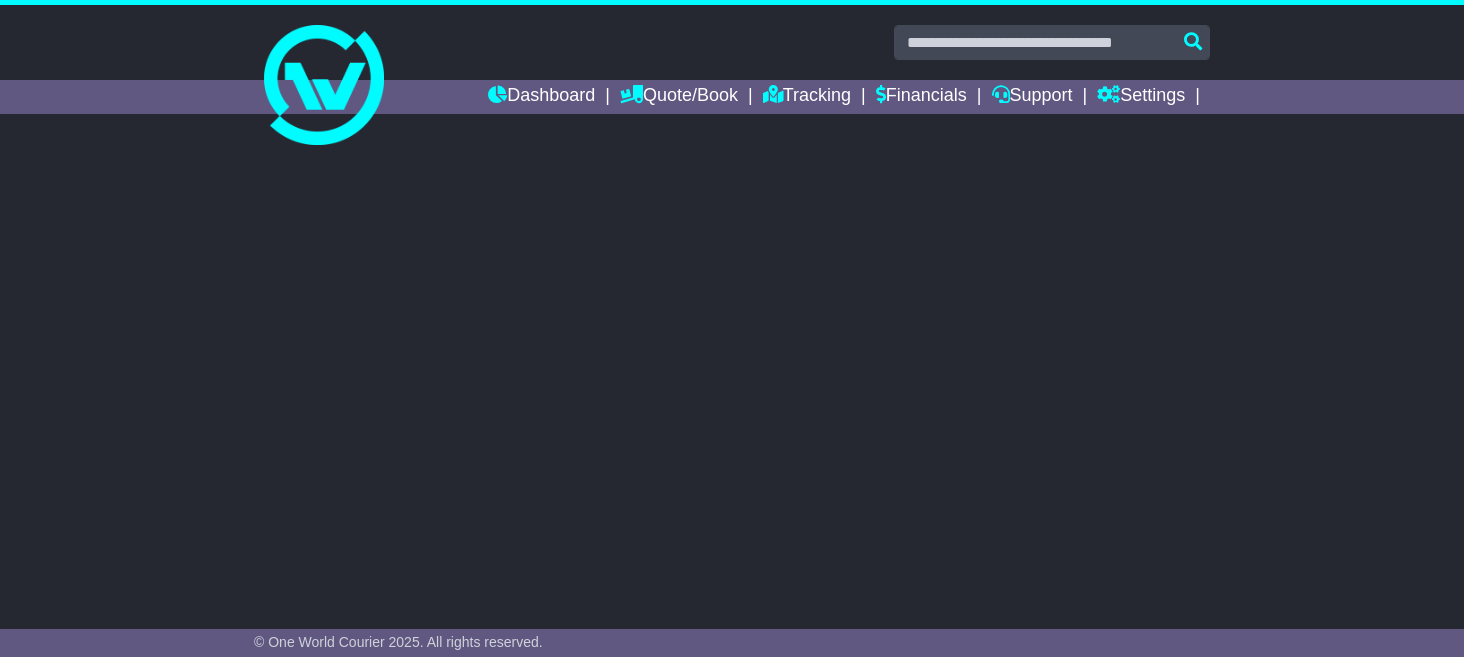 scroll, scrollTop: 0, scrollLeft: 0, axis: both 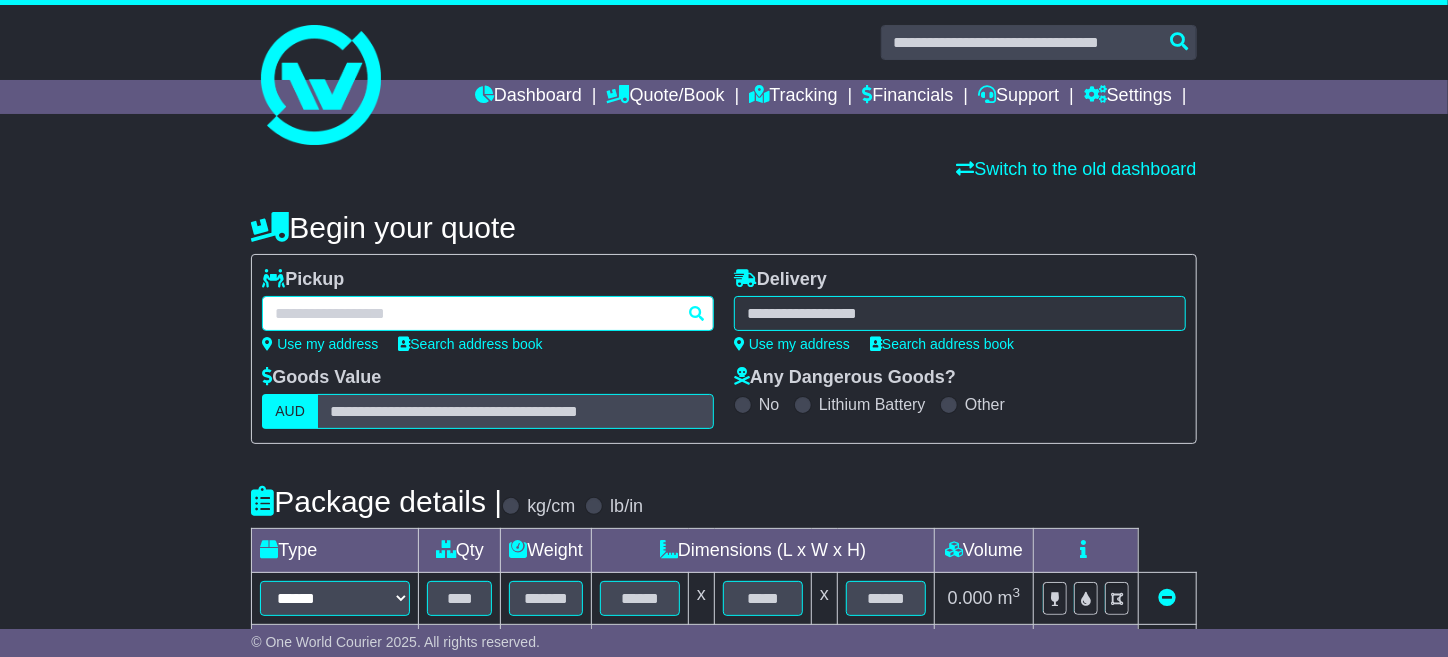 click at bounding box center (488, 313) 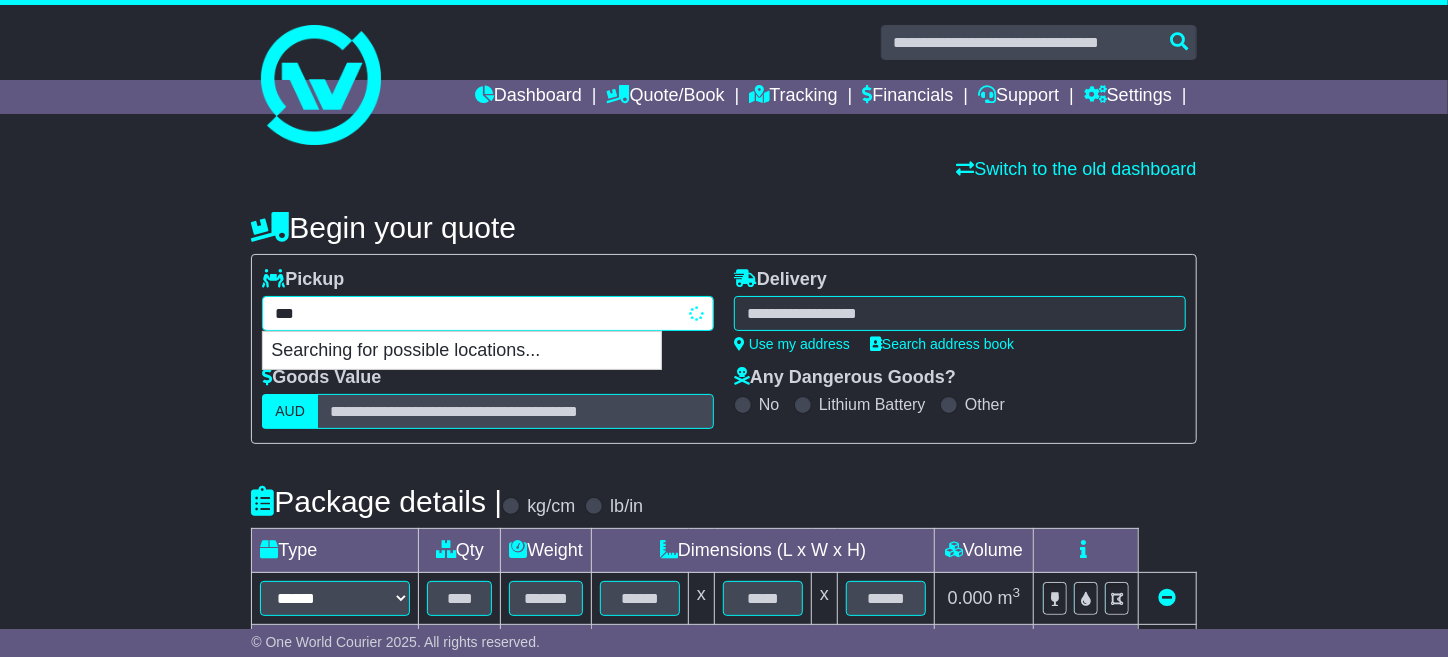 type on "****" 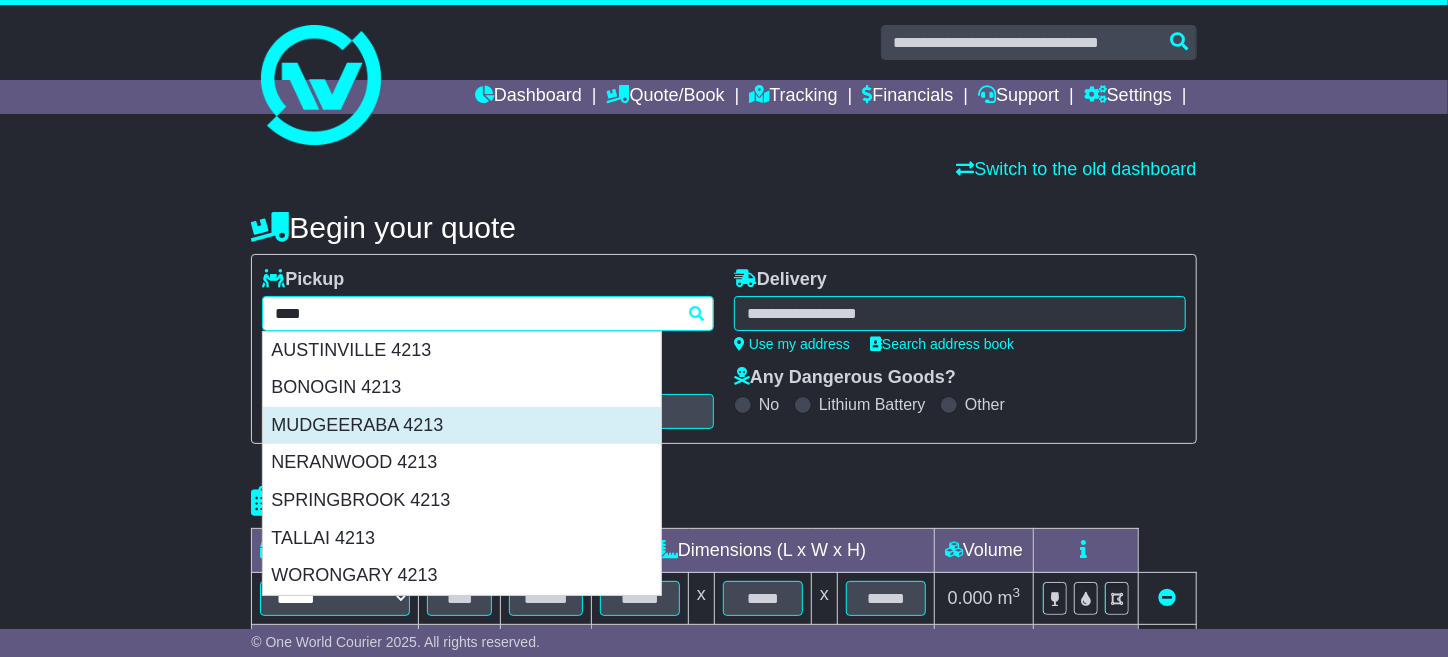 click on "MUDGEERABA 4213" at bounding box center [462, 426] 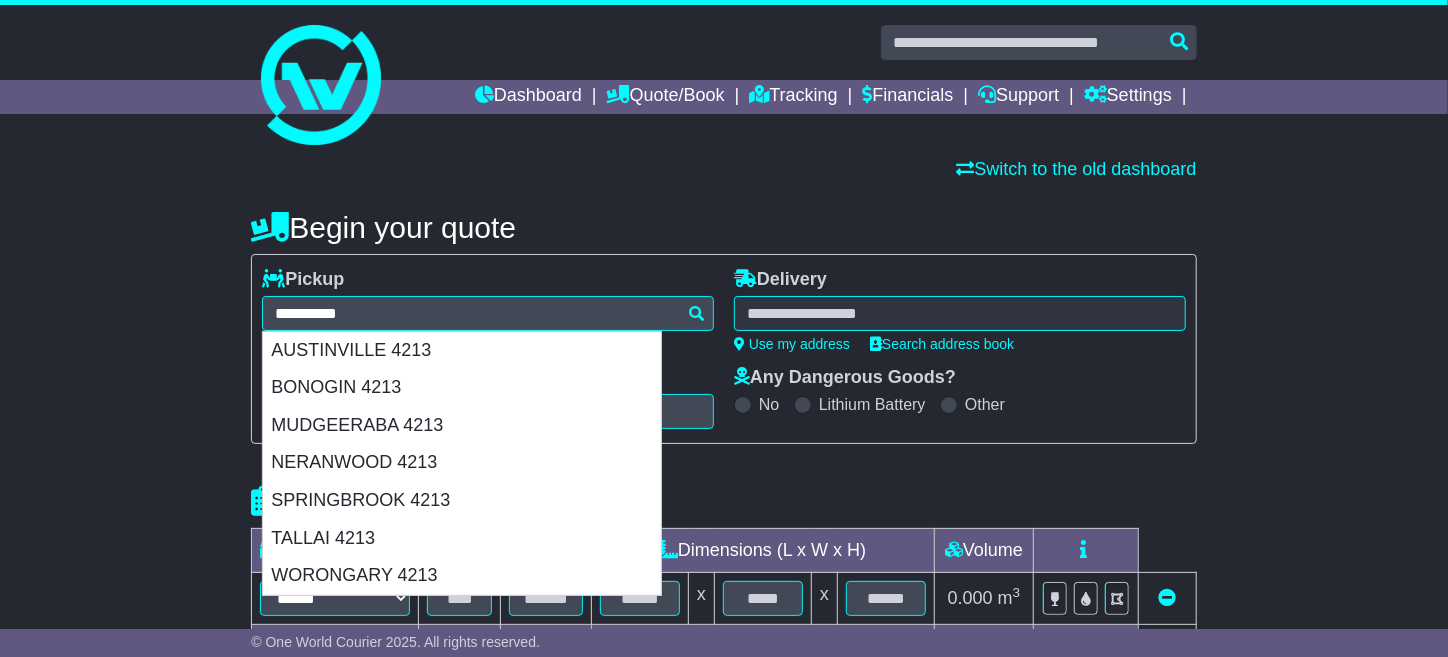type on "**********" 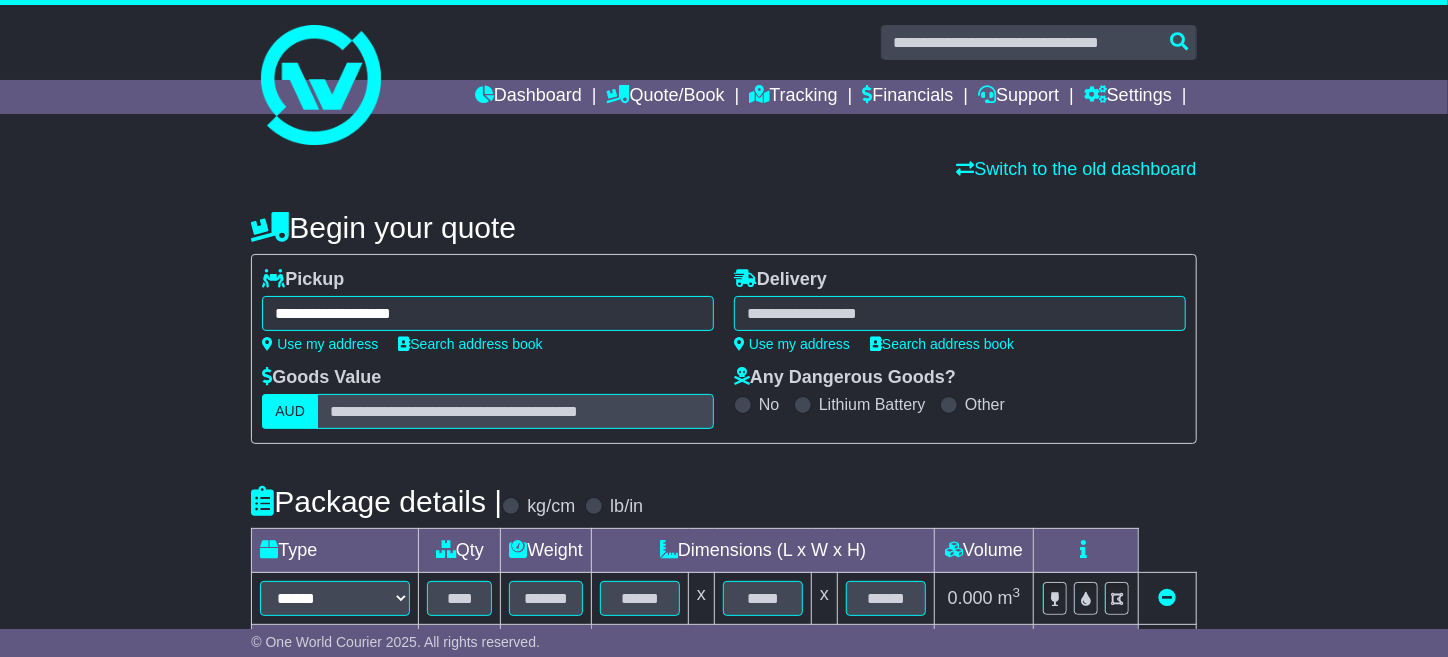 click at bounding box center [960, 313] 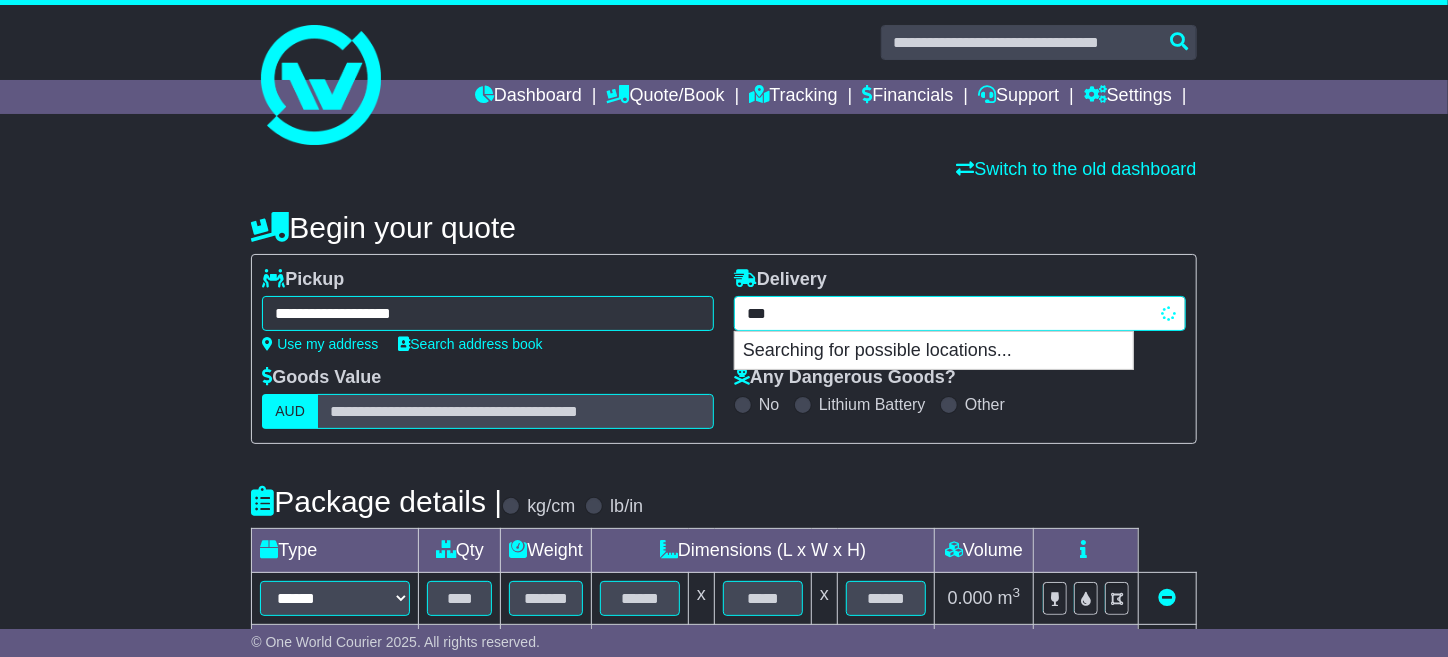 type on "****" 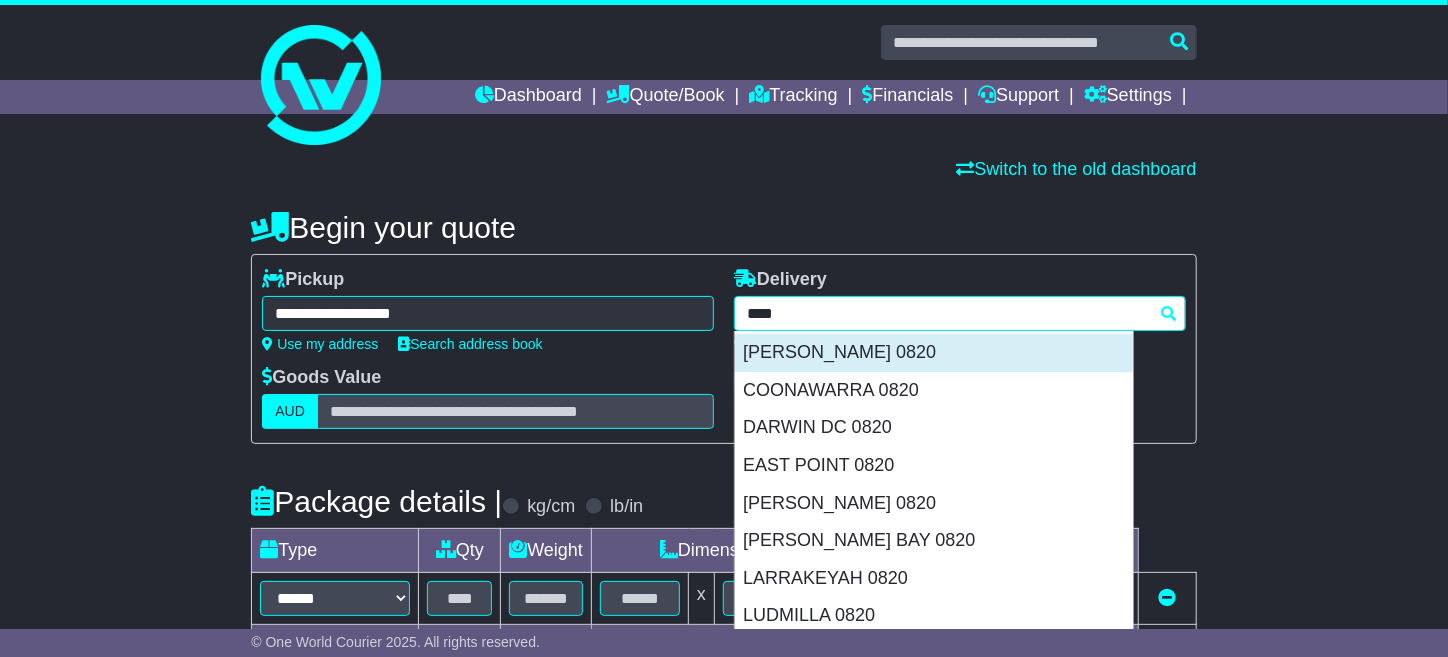 scroll, scrollTop: 65, scrollLeft: 0, axis: vertical 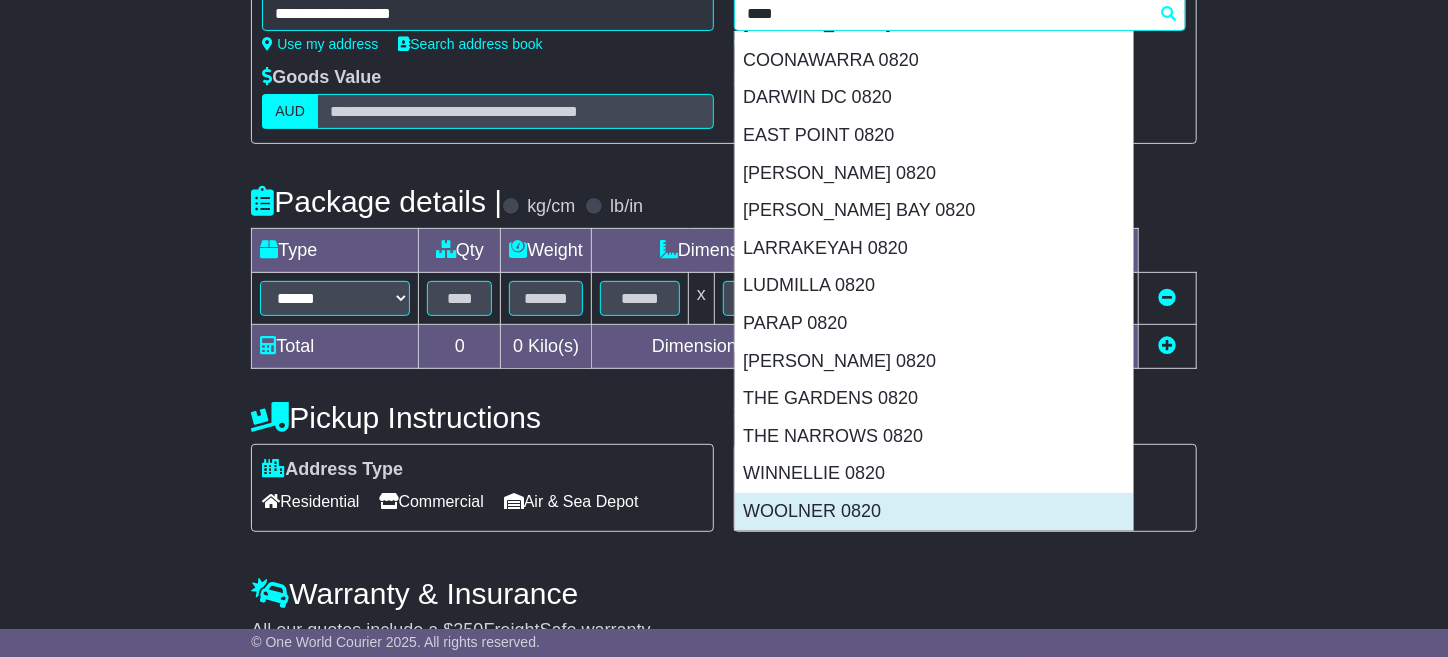 click on "WOOLNER 0820" at bounding box center [934, 512] 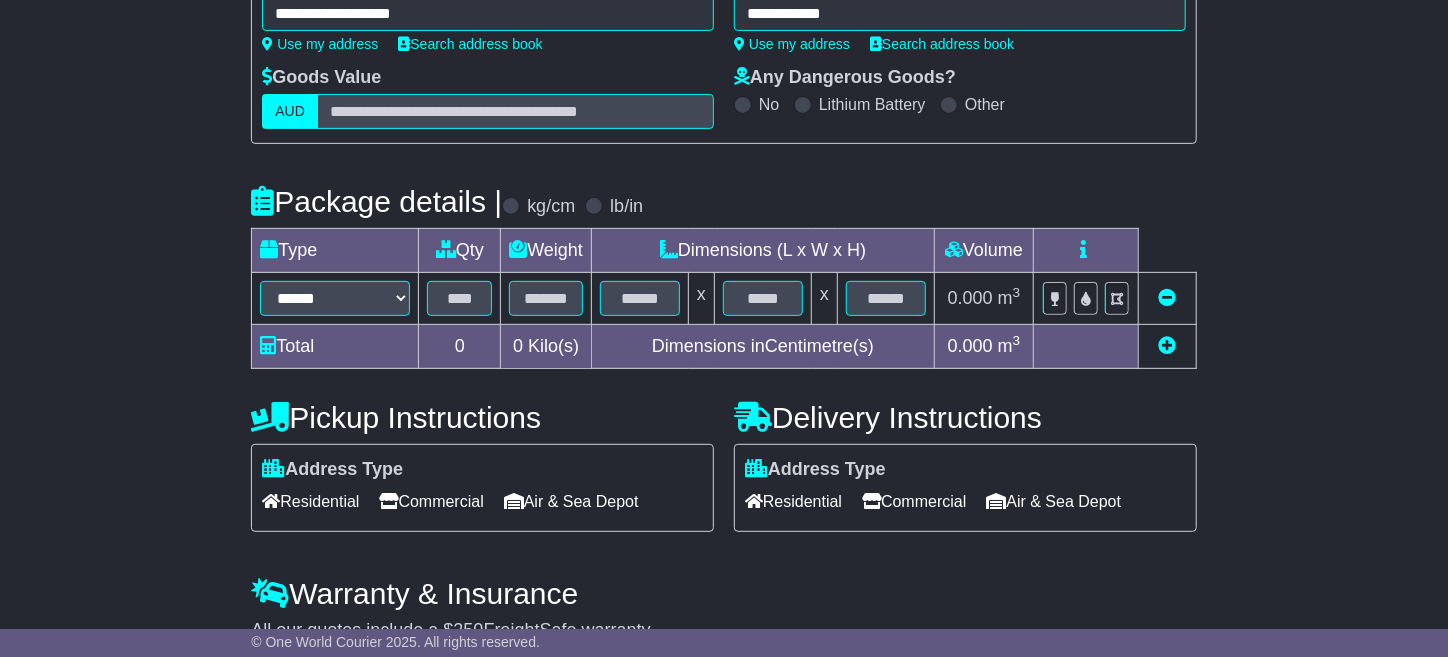 type on "**********" 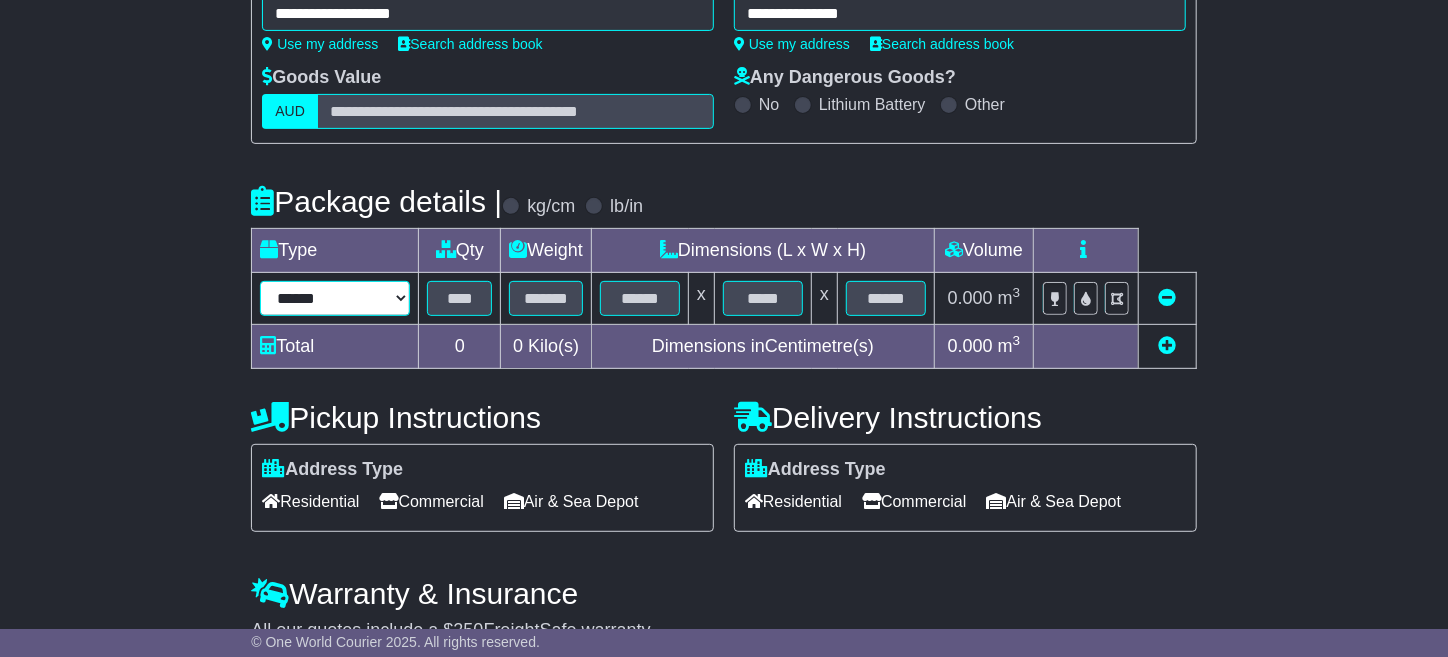 click on "****** ****** *** ******** ***** **** **** ****** *** *******" at bounding box center [335, 298] 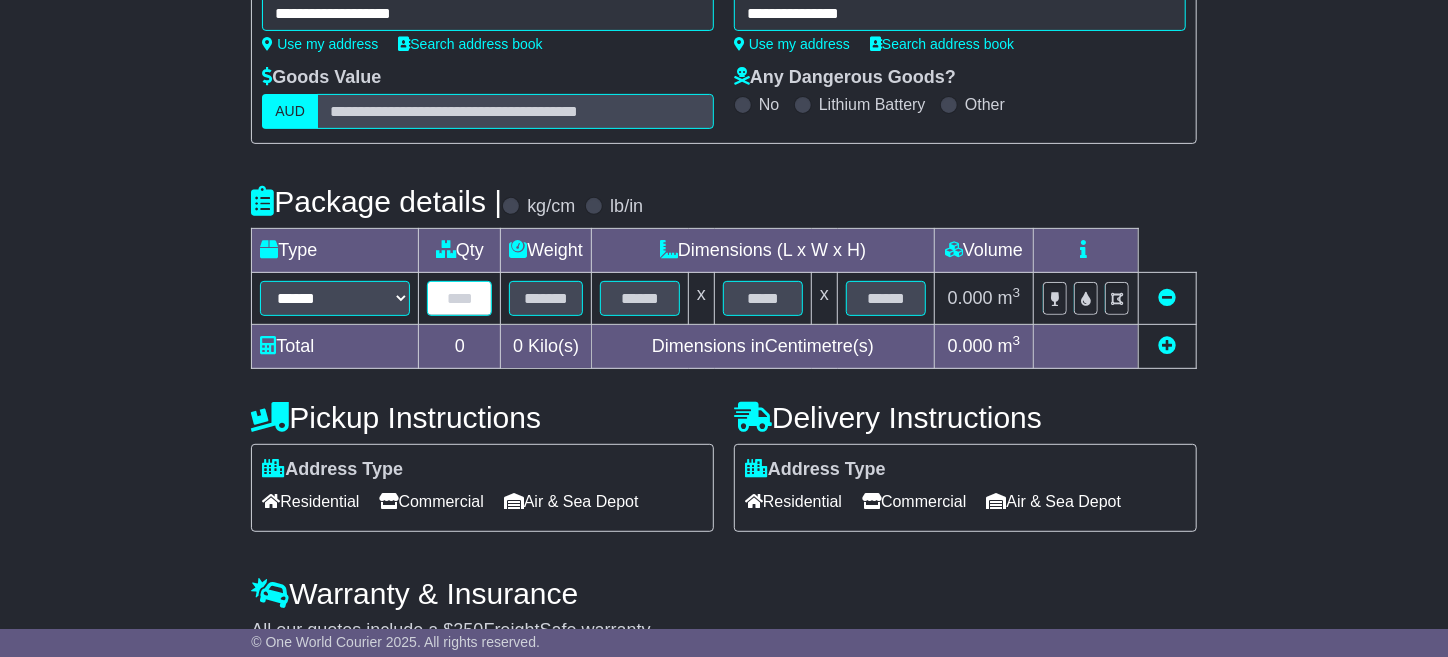 click at bounding box center [459, 298] 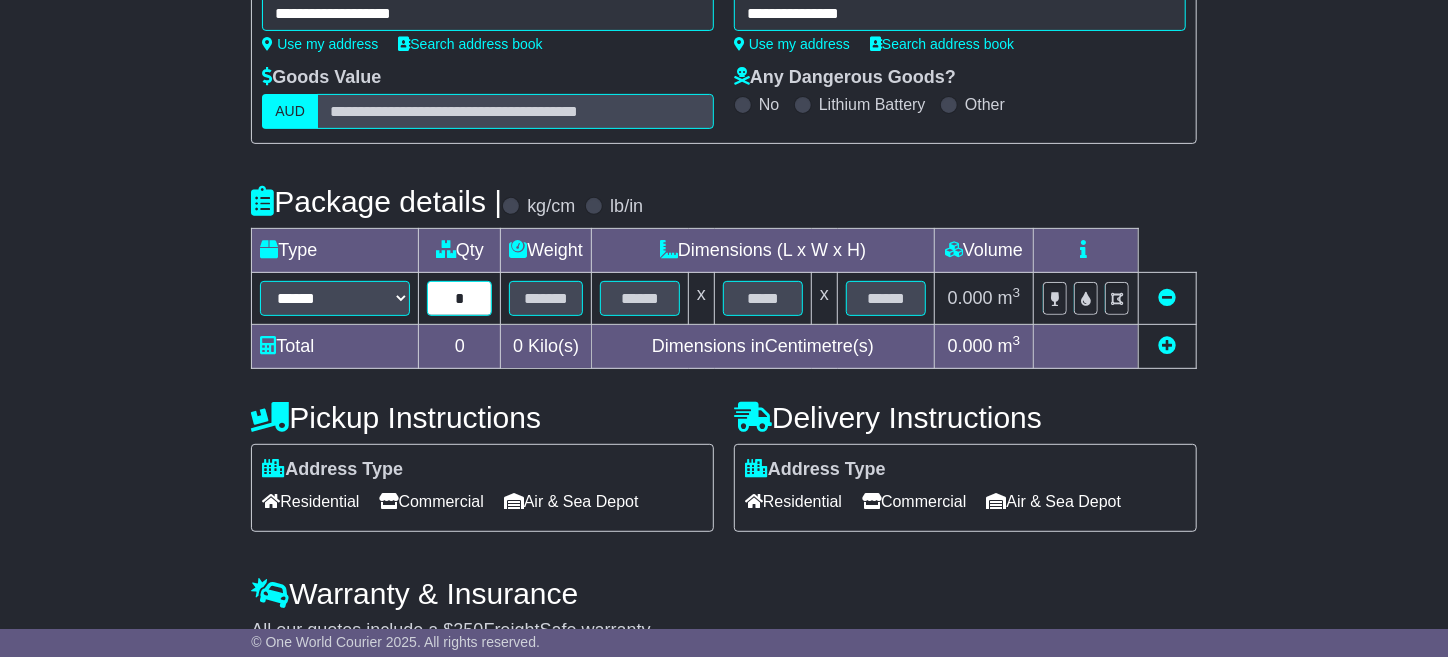 type on "*" 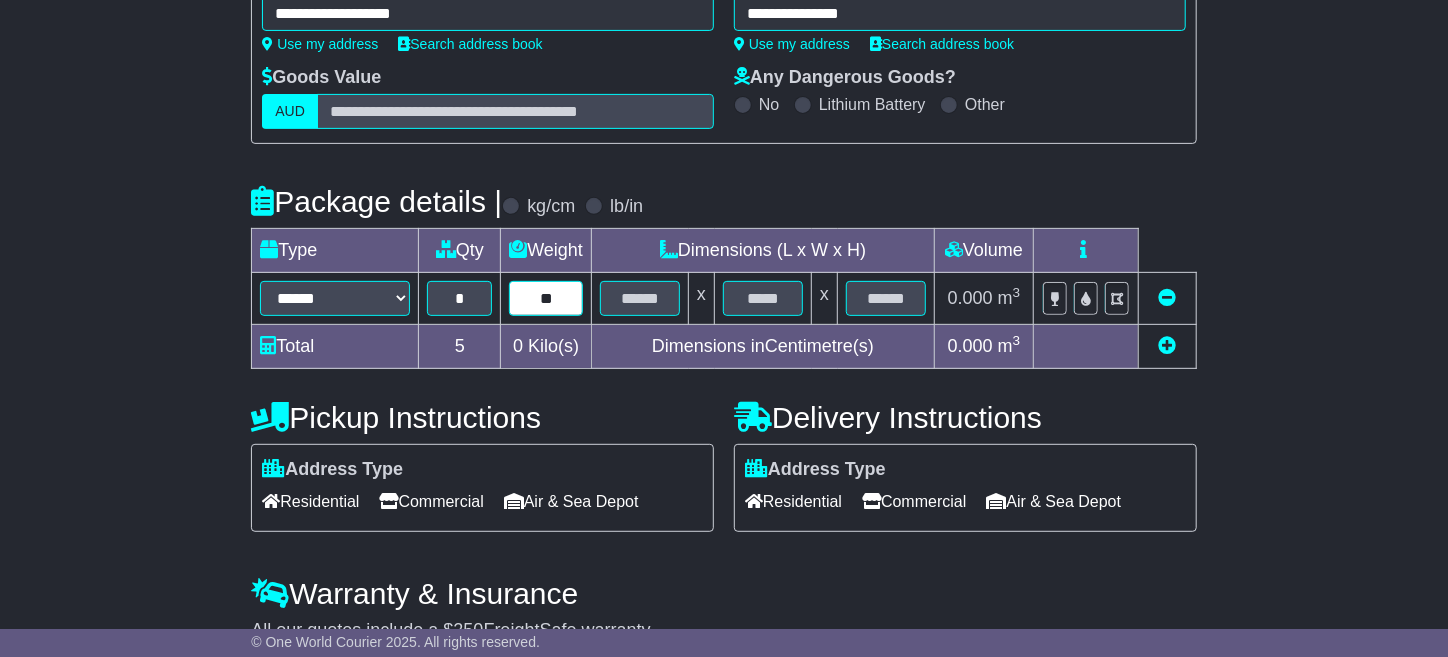 type on "**" 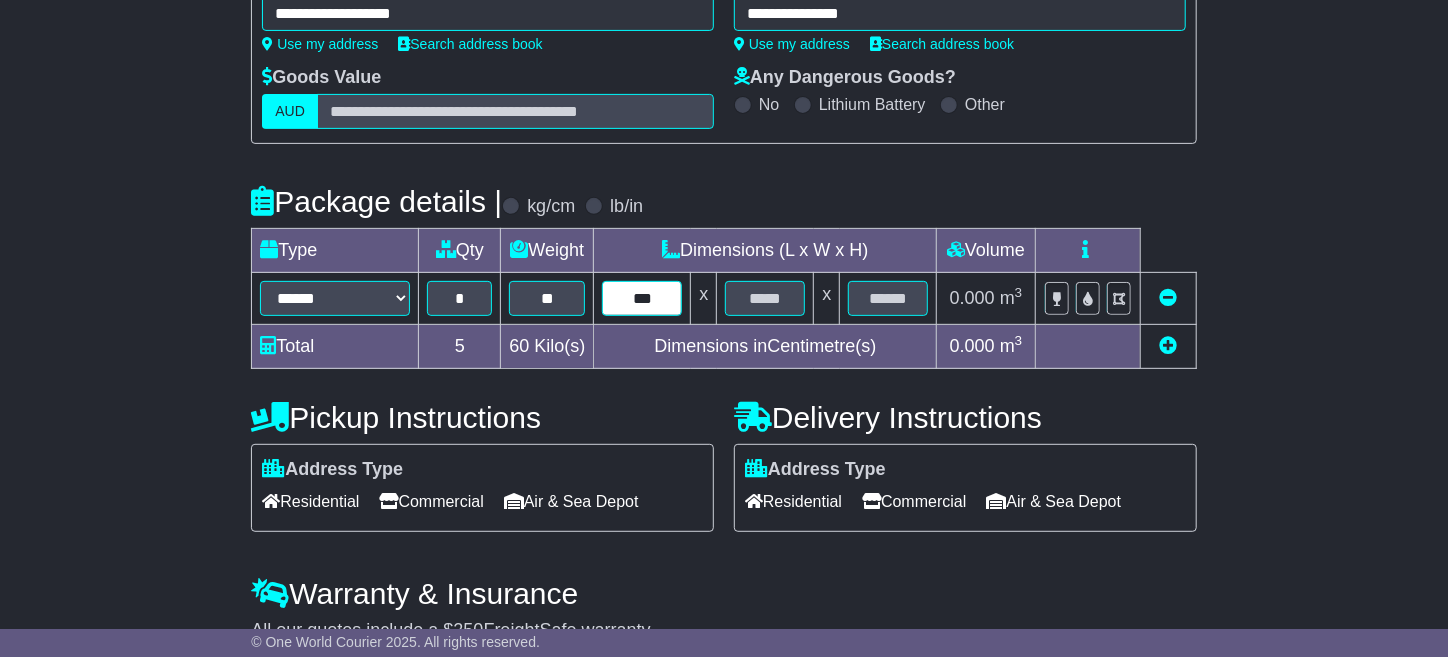 type on "***" 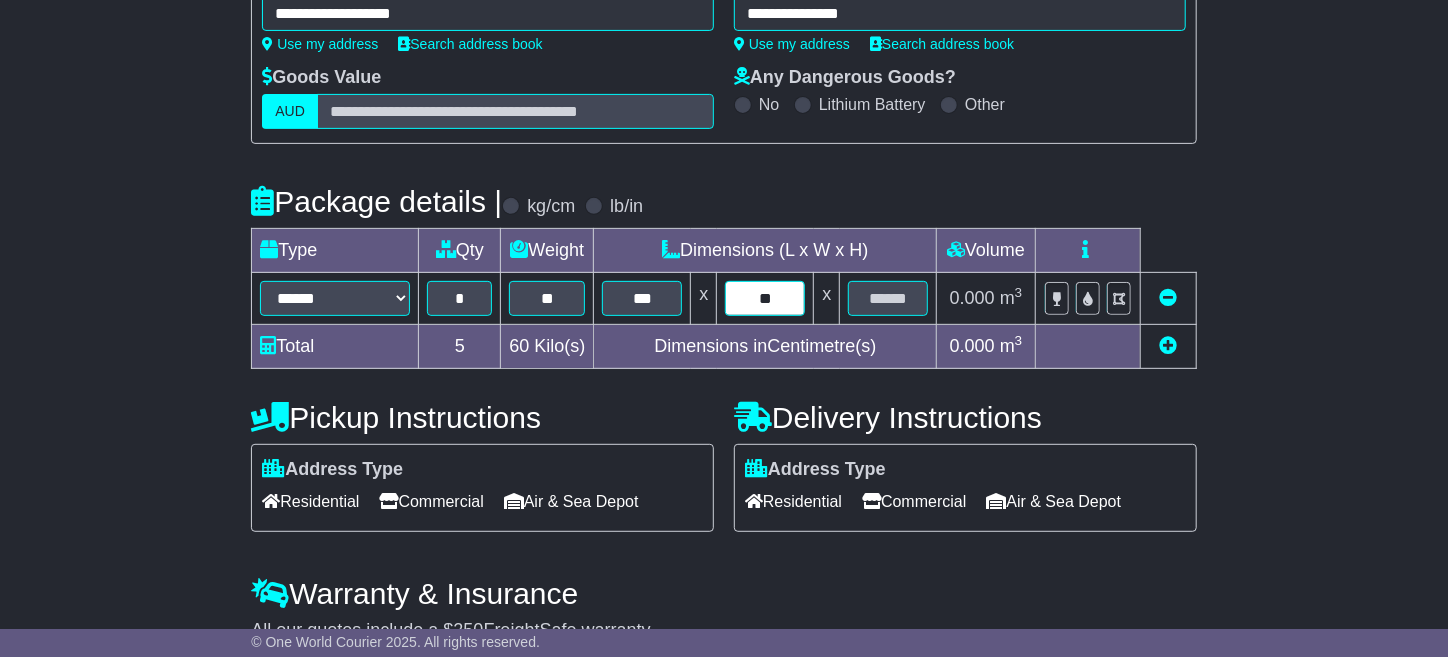 type on "**" 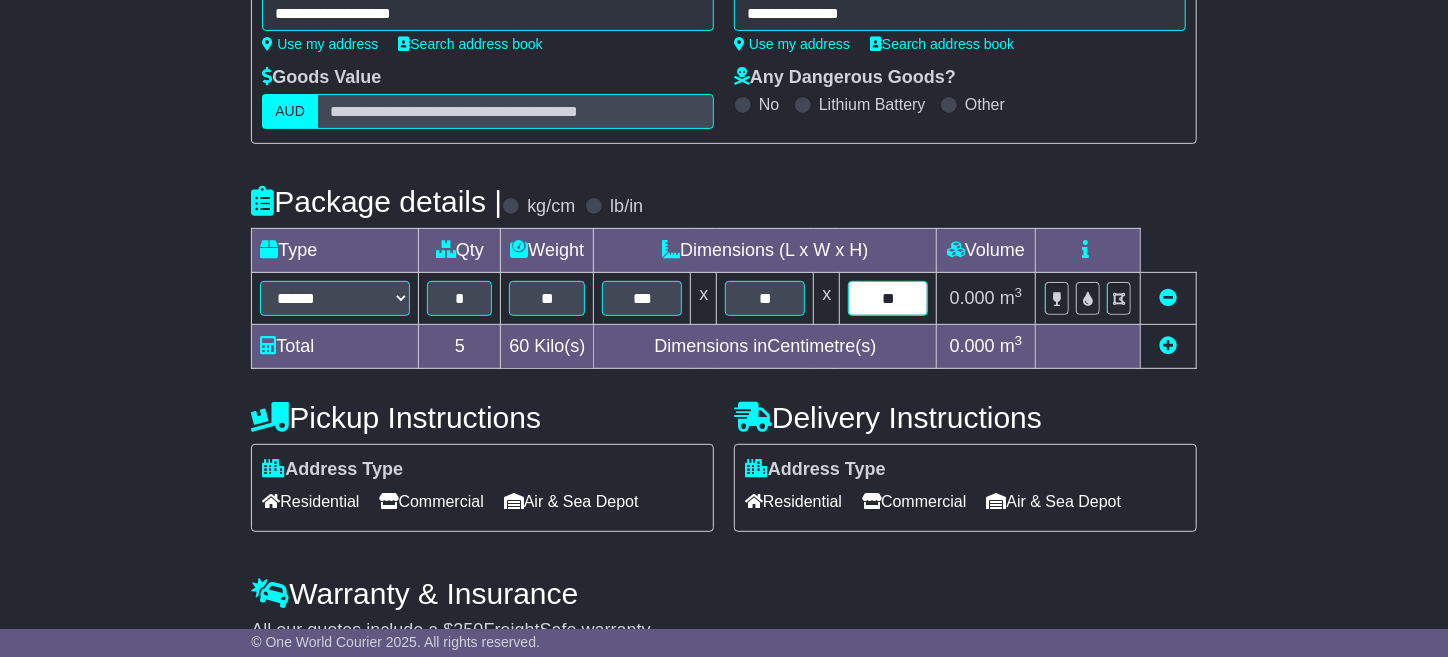 type on "**" 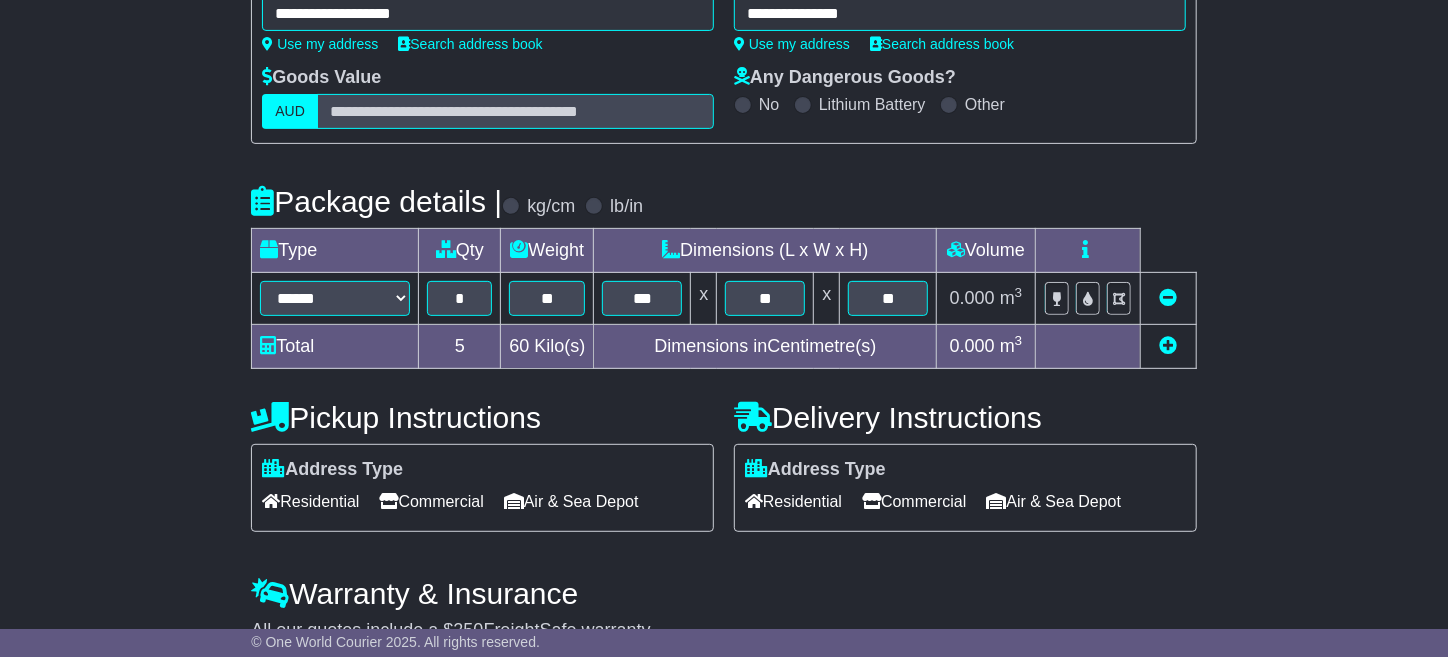 scroll, scrollTop: 396, scrollLeft: 0, axis: vertical 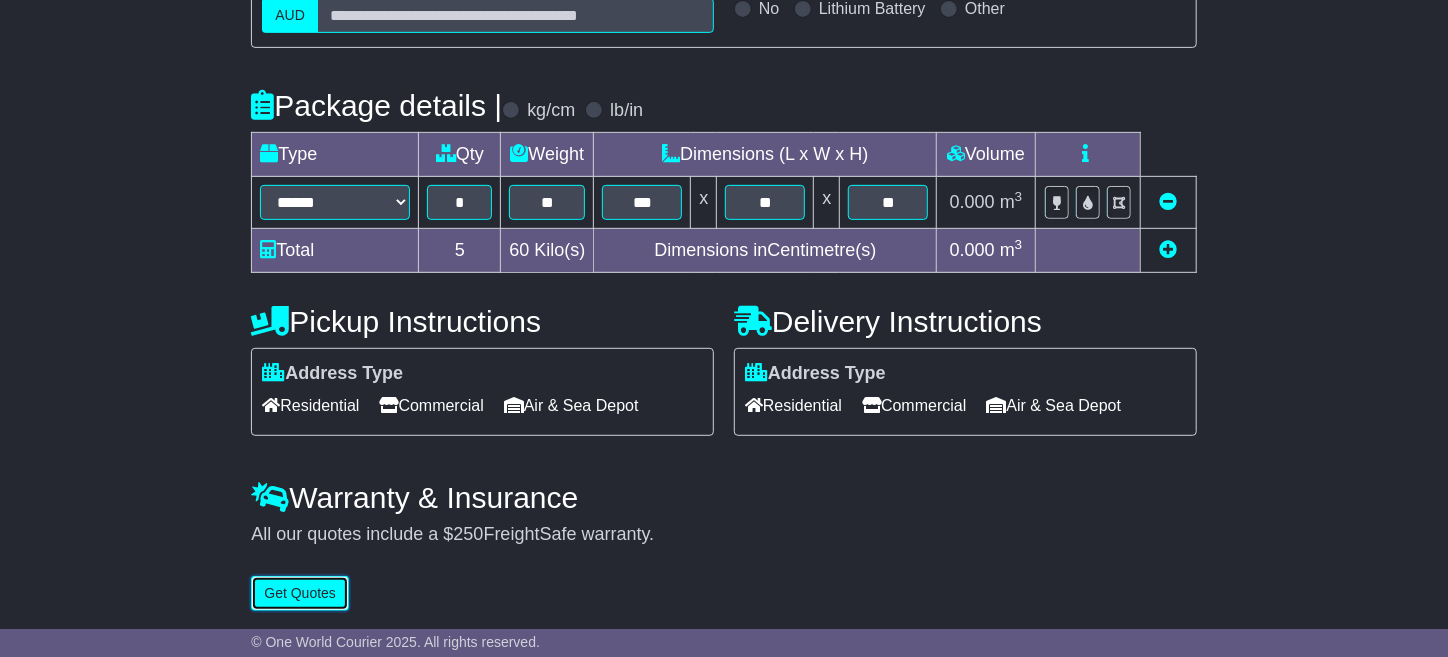 type 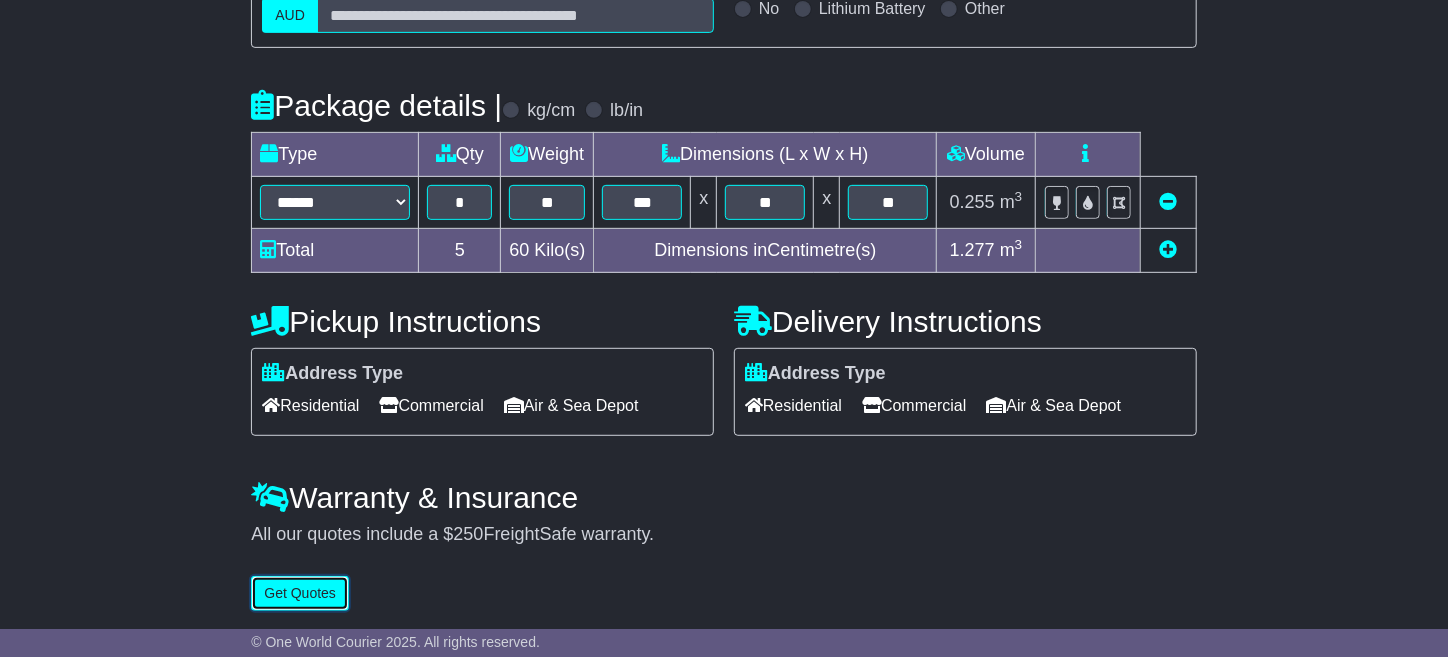 click on "Get Quotes" at bounding box center (300, 593) 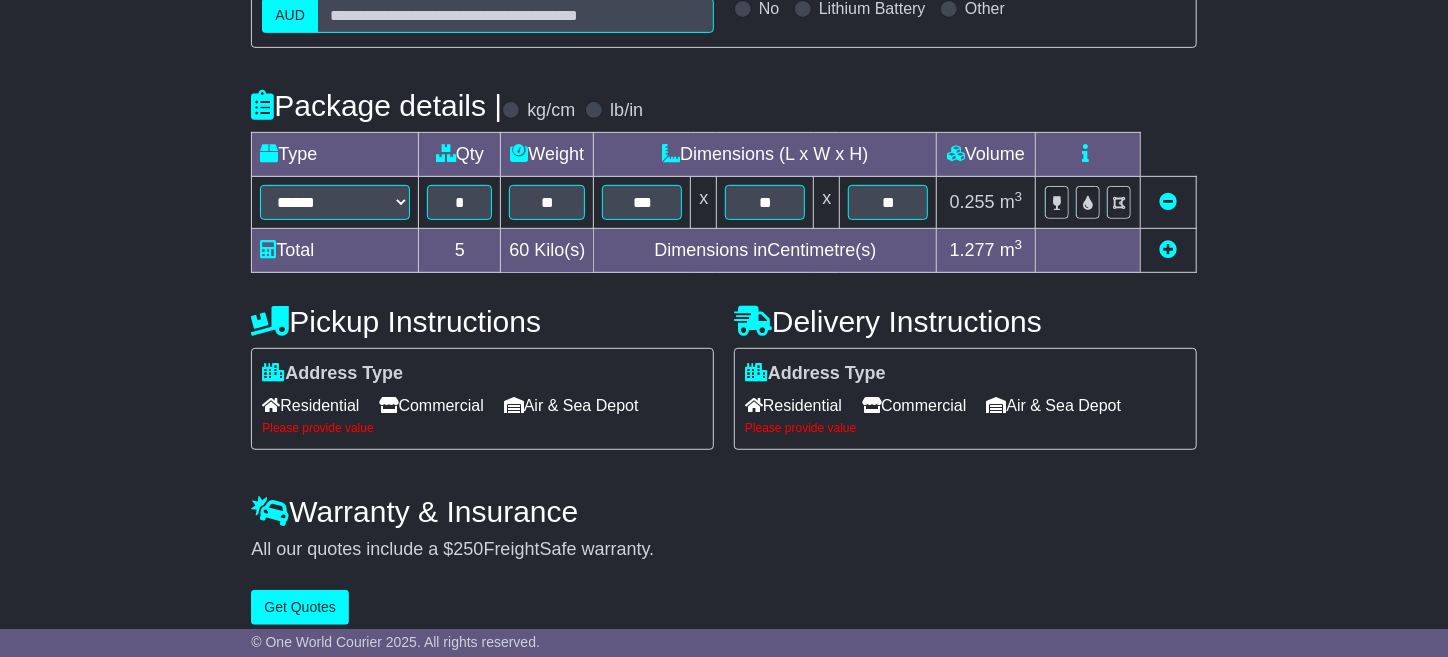 drag, startPoint x: 429, startPoint y: 403, endPoint x: 457, endPoint y: 404, distance: 28.01785 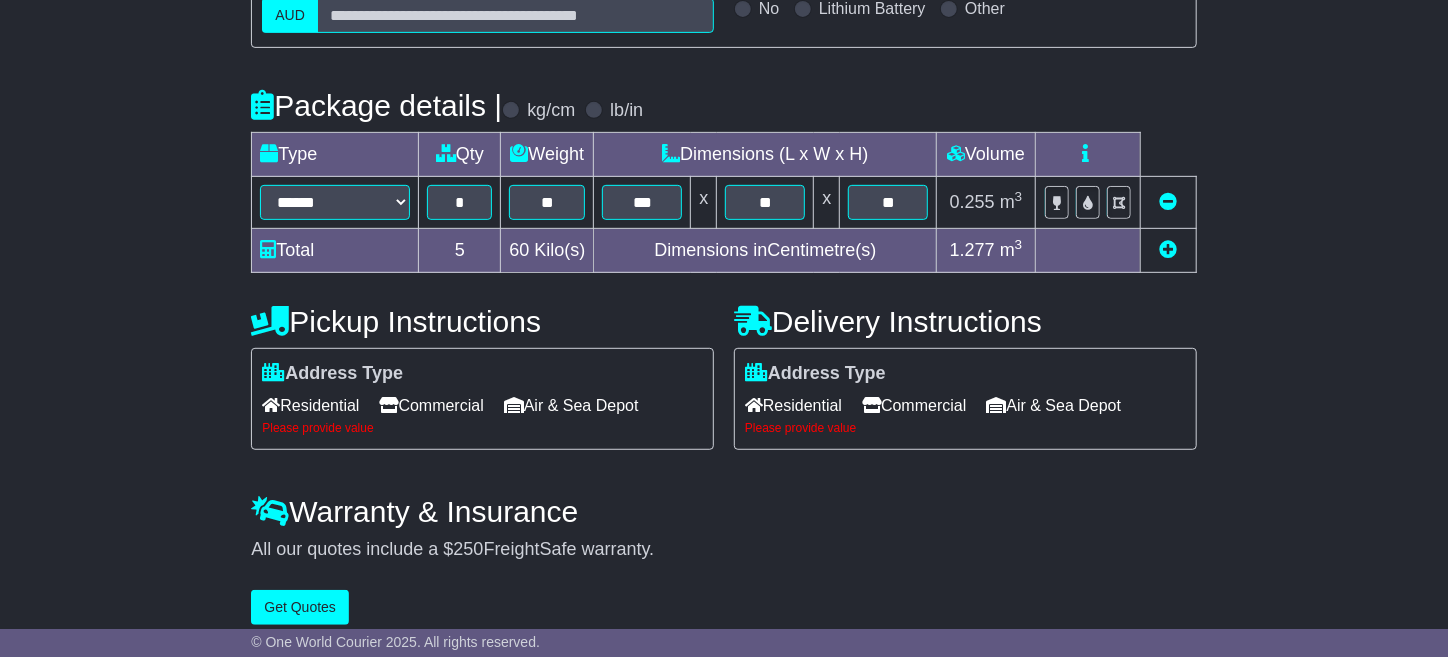 click on "Commercial" at bounding box center (431, 405) 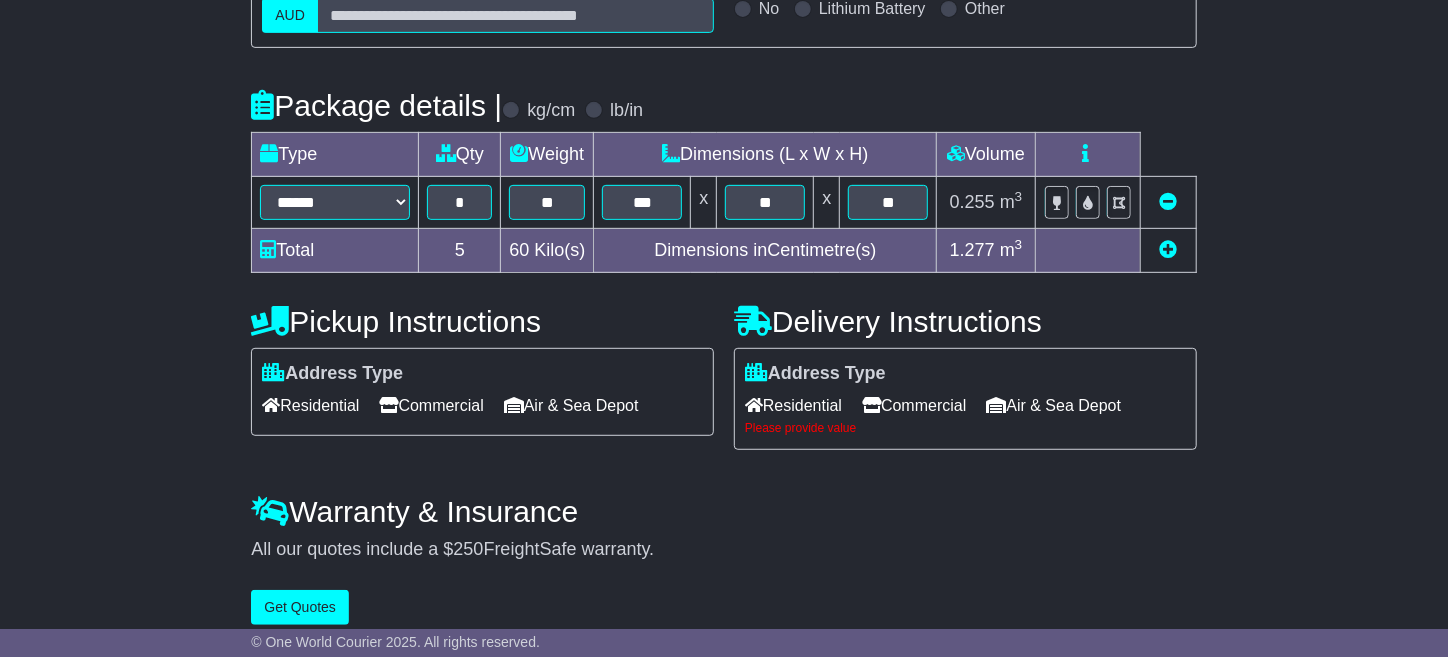 click on "Commercial" at bounding box center (914, 405) 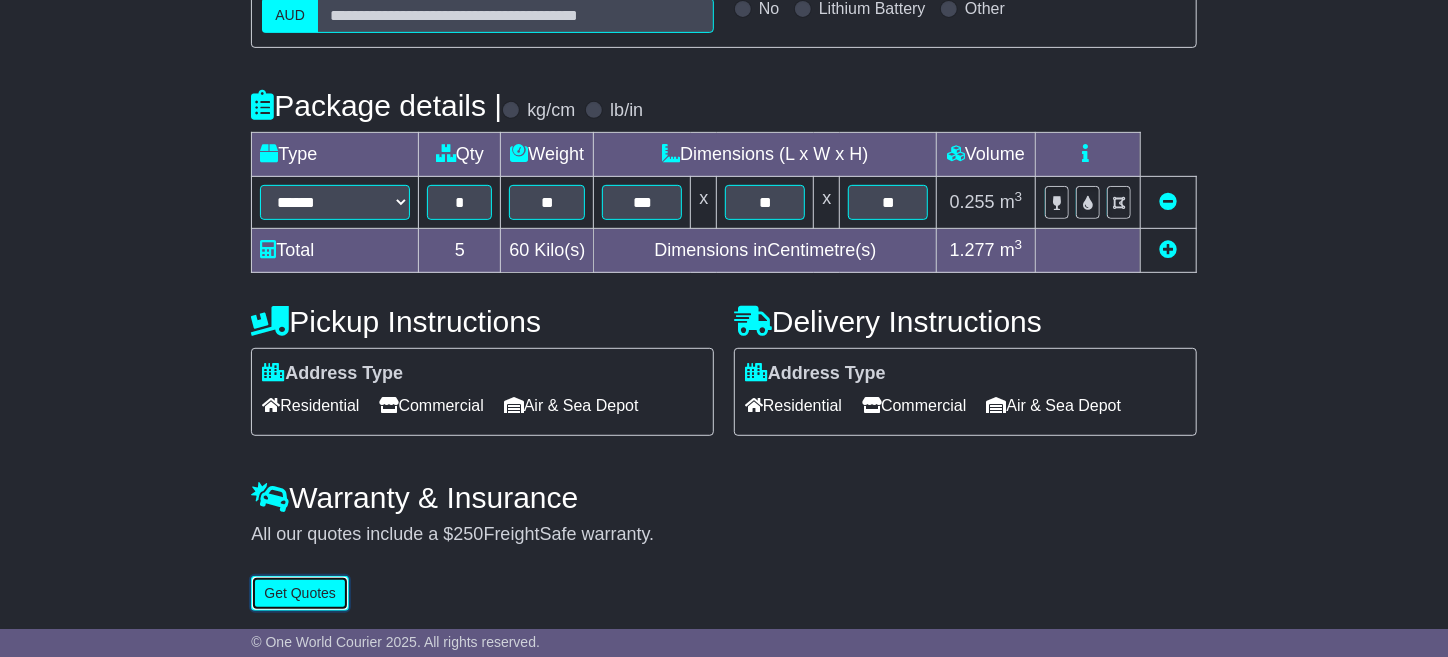 click on "Get Quotes" at bounding box center (300, 593) 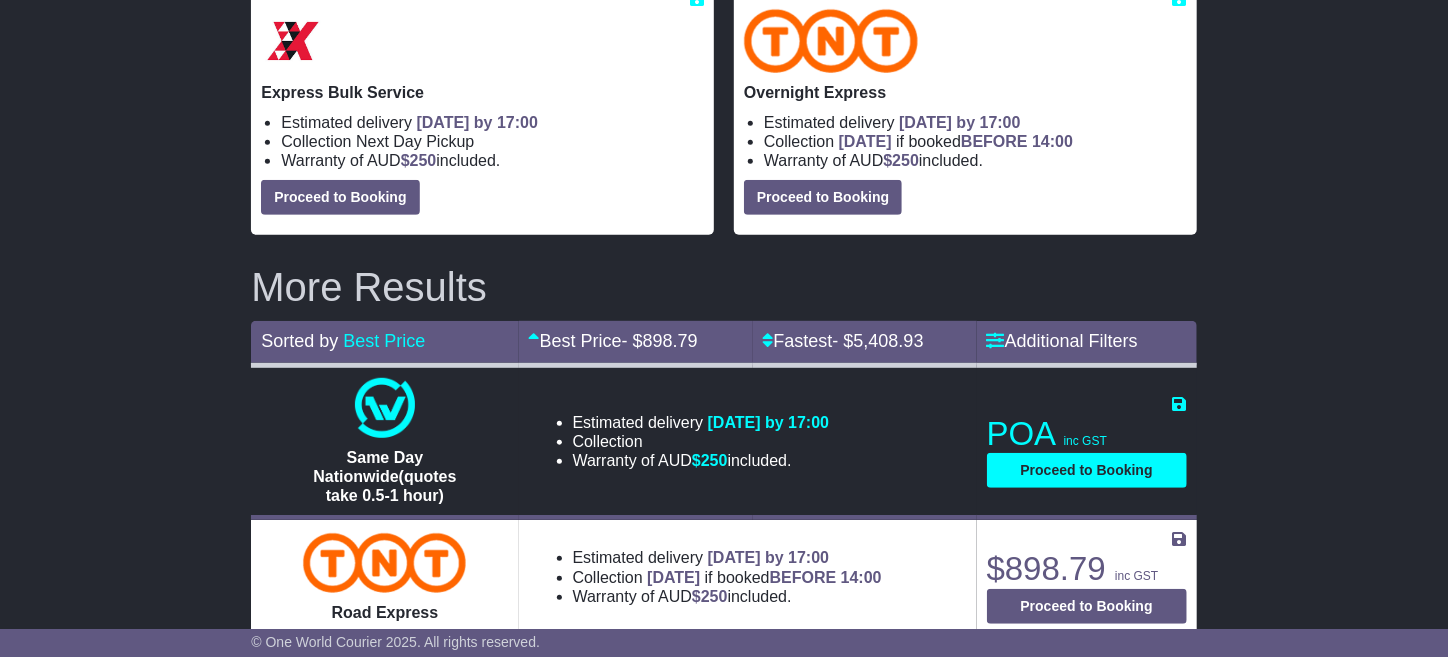 scroll, scrollTop: 200, scrollLeft: 0, axis: vertical 